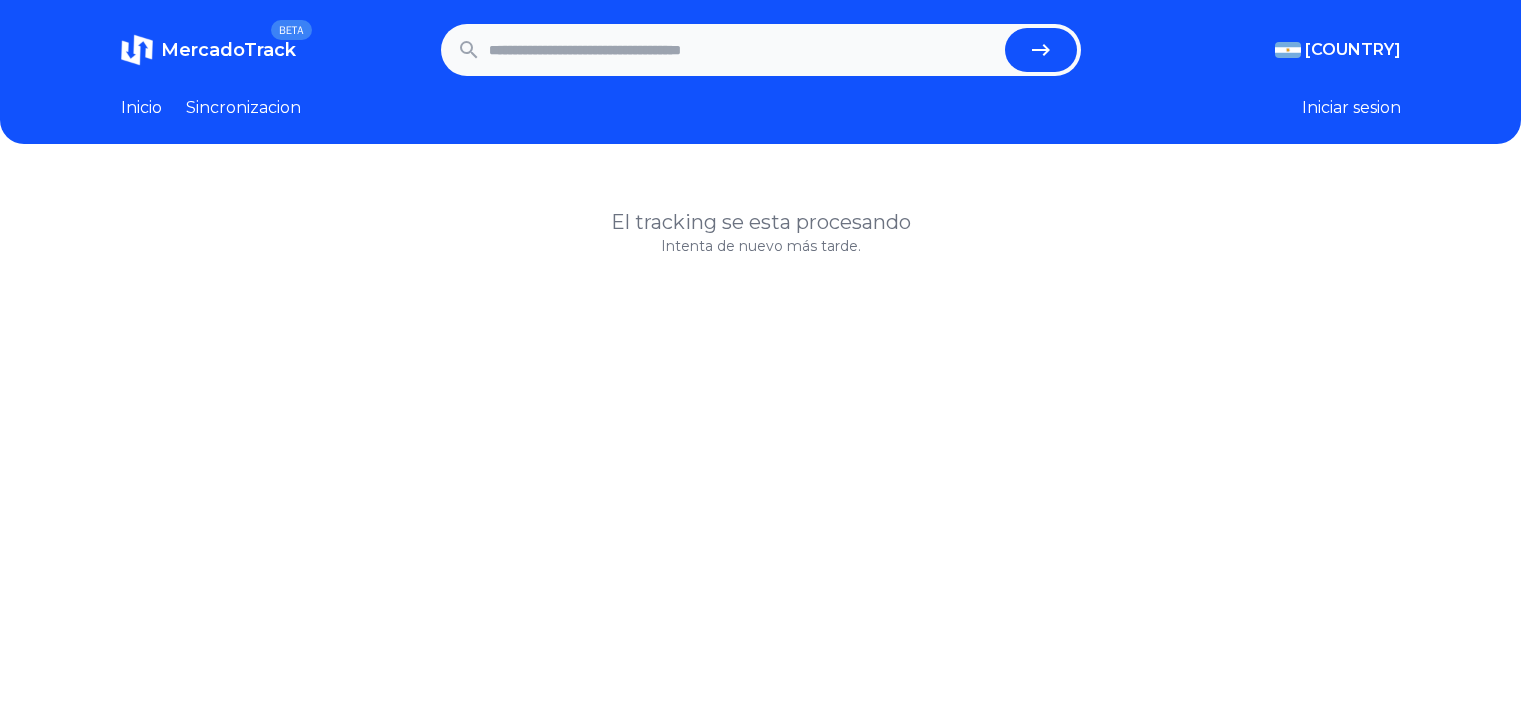 scroll, scrollTop: 0, scrollLeft: 0, axis: both 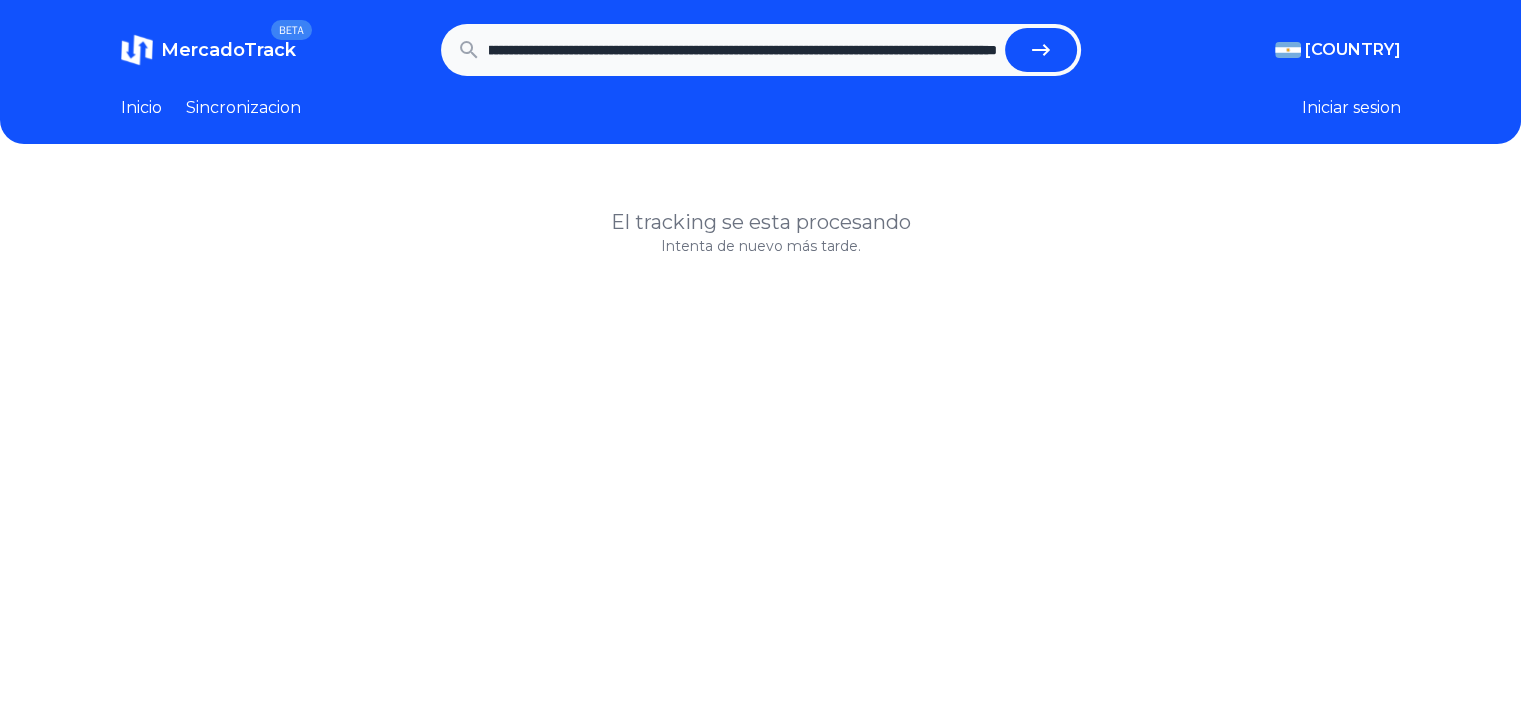 type on "**********" 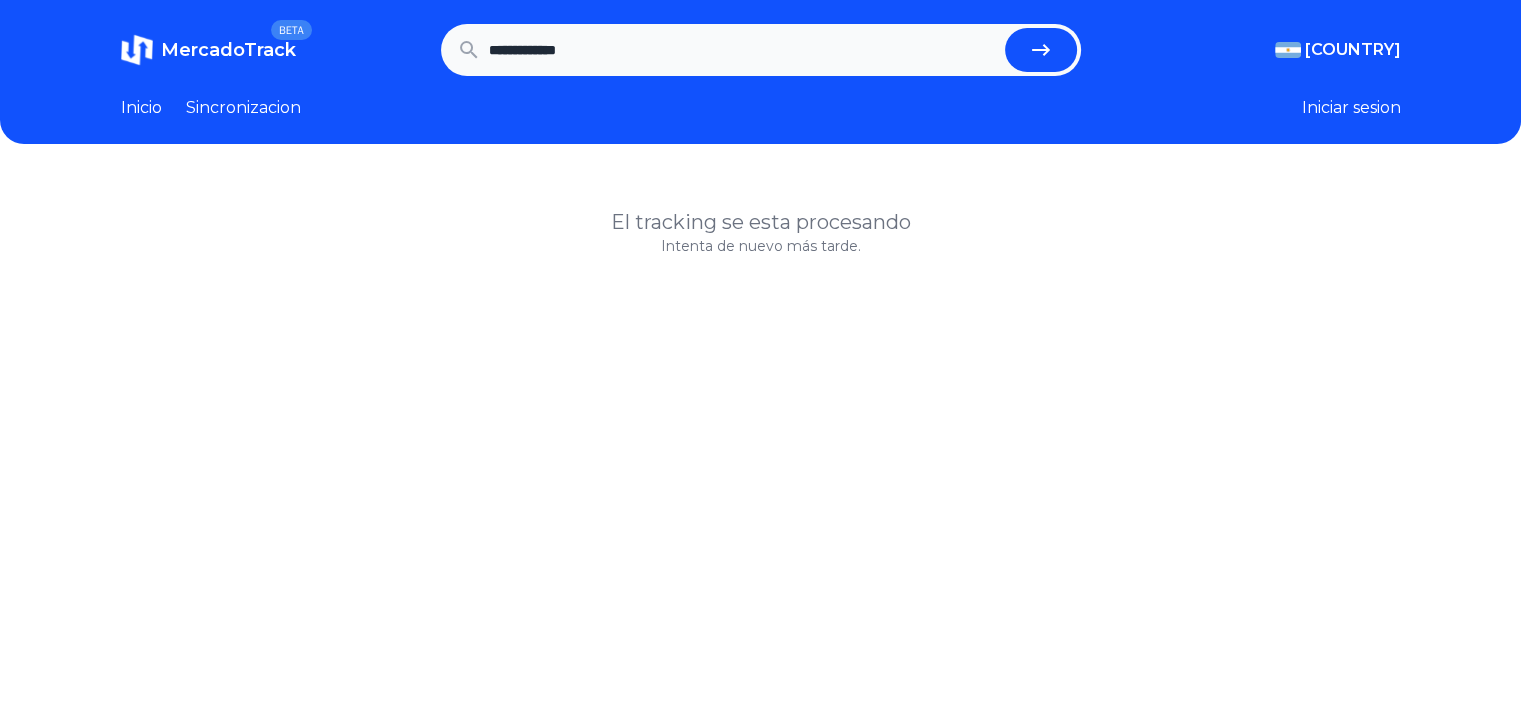 scroll, scrollTop: 0, scrollLeft: 0, axis: both 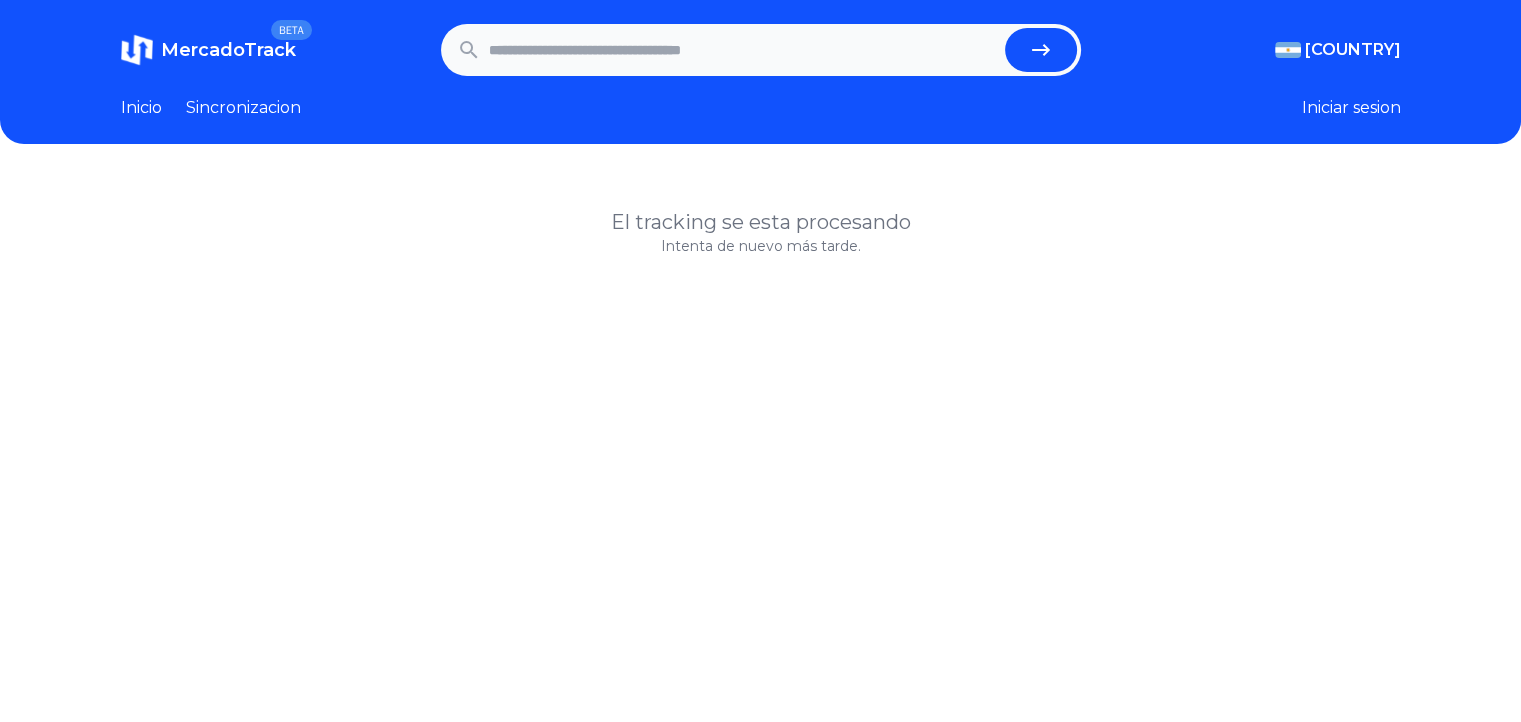 click at bounding box center [743, 50] 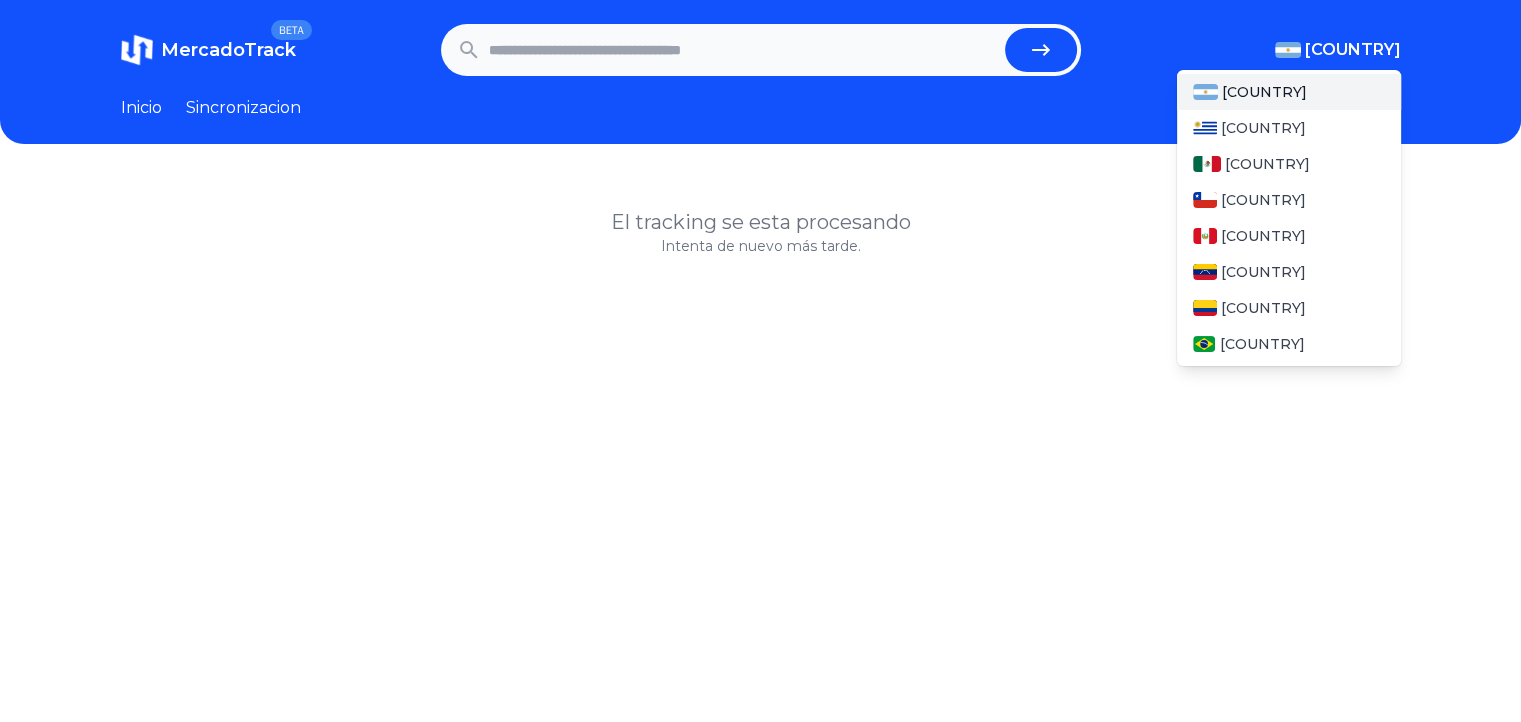 click on "[COUNTRY]" at bounding box center (1353, 50) 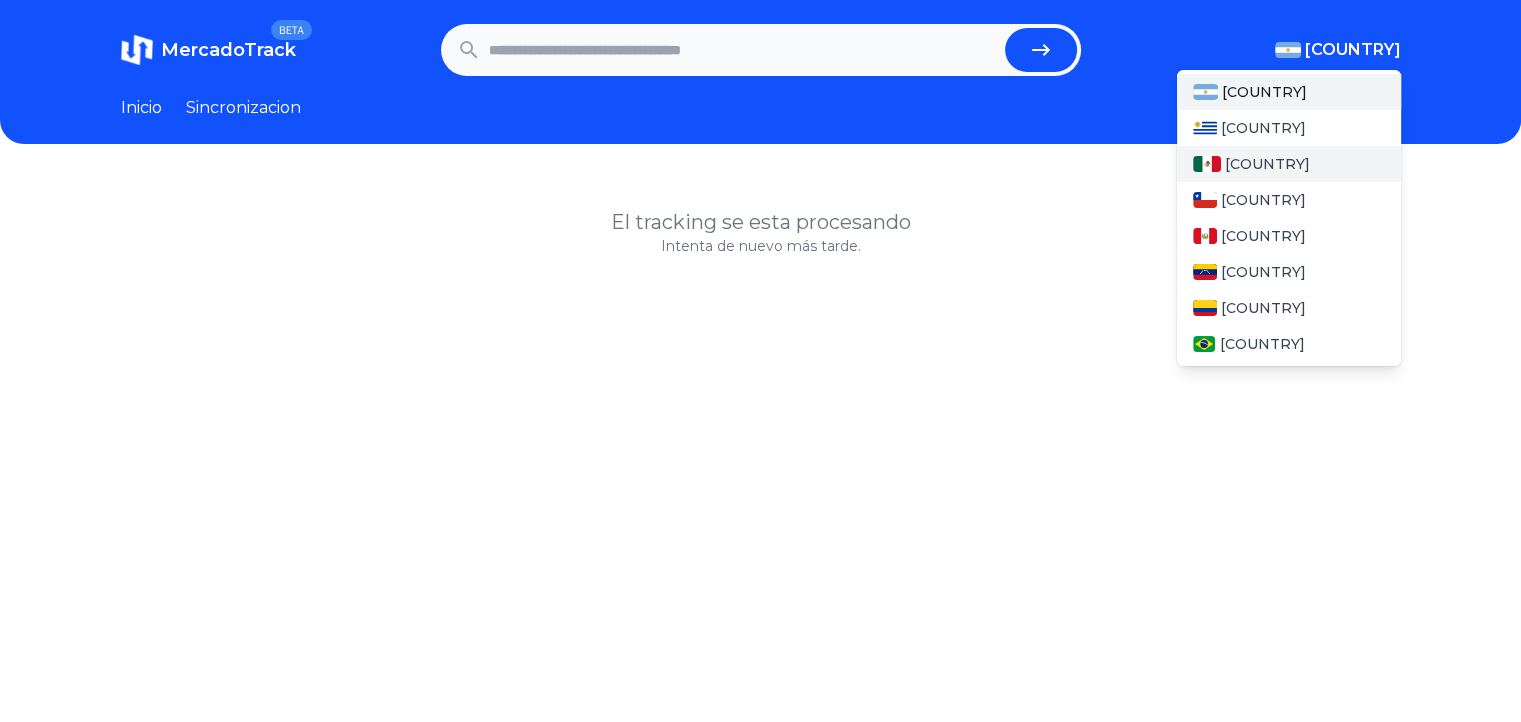 click on "[COUNTRY]" at bounding box center (1267, 164) 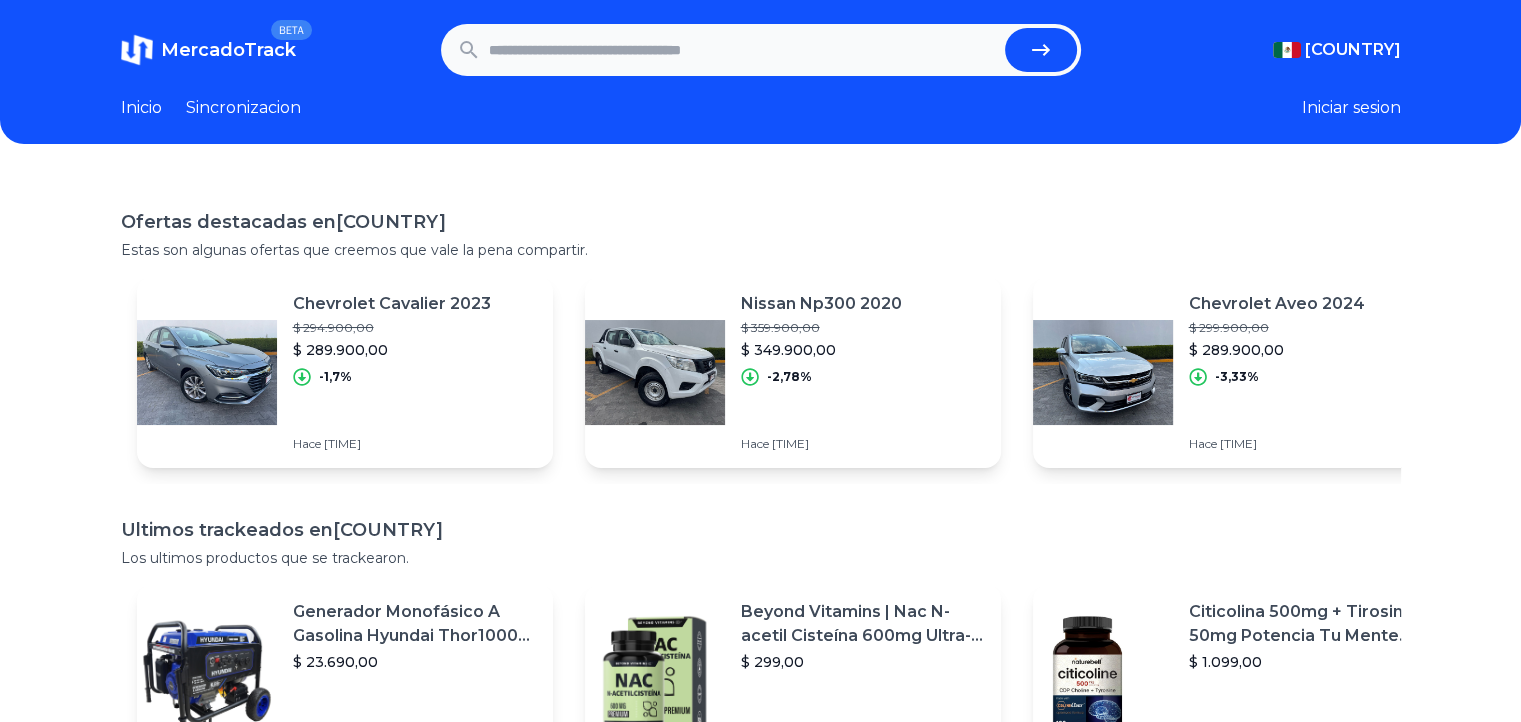 click at bounding box center (743, 50) 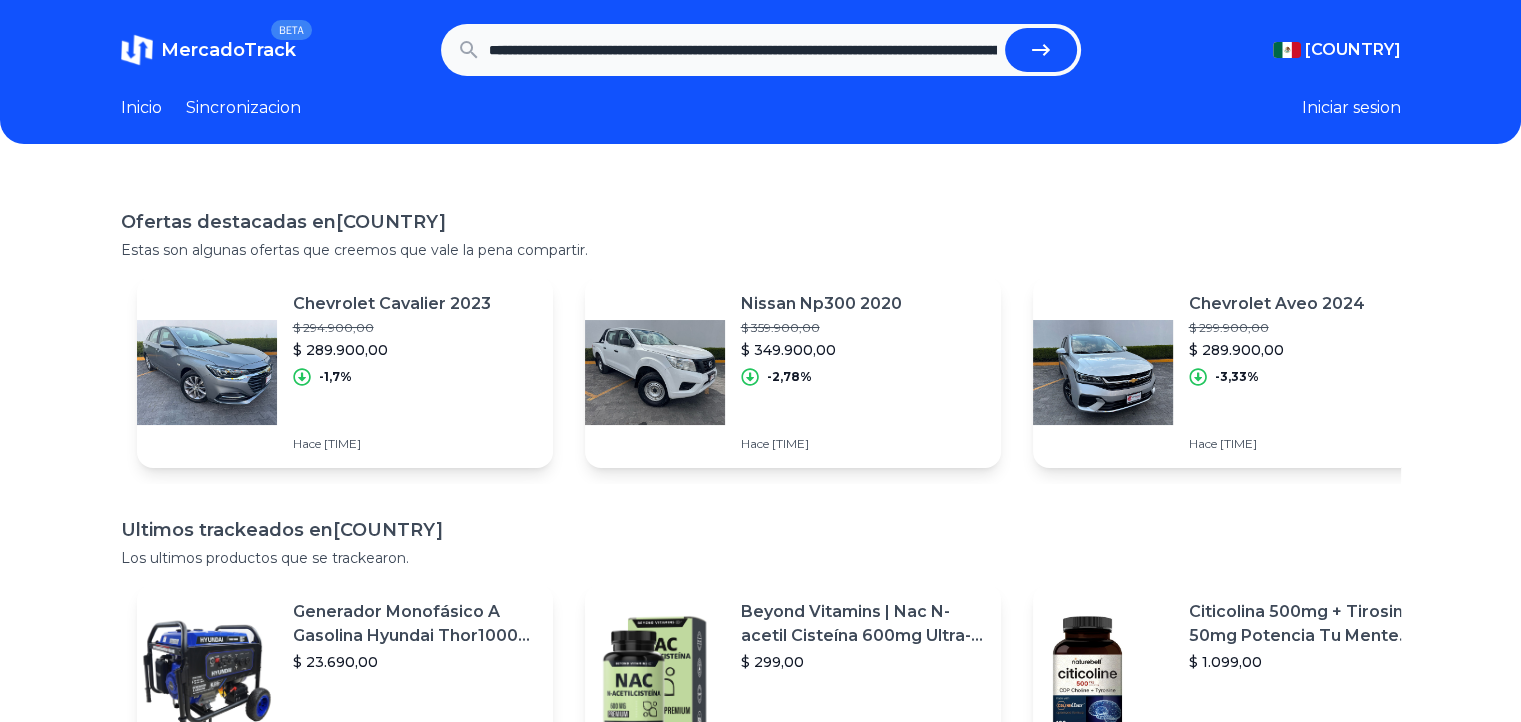 scroll, scrollTop: 0, scrollLeft: 742, axis: horizontal 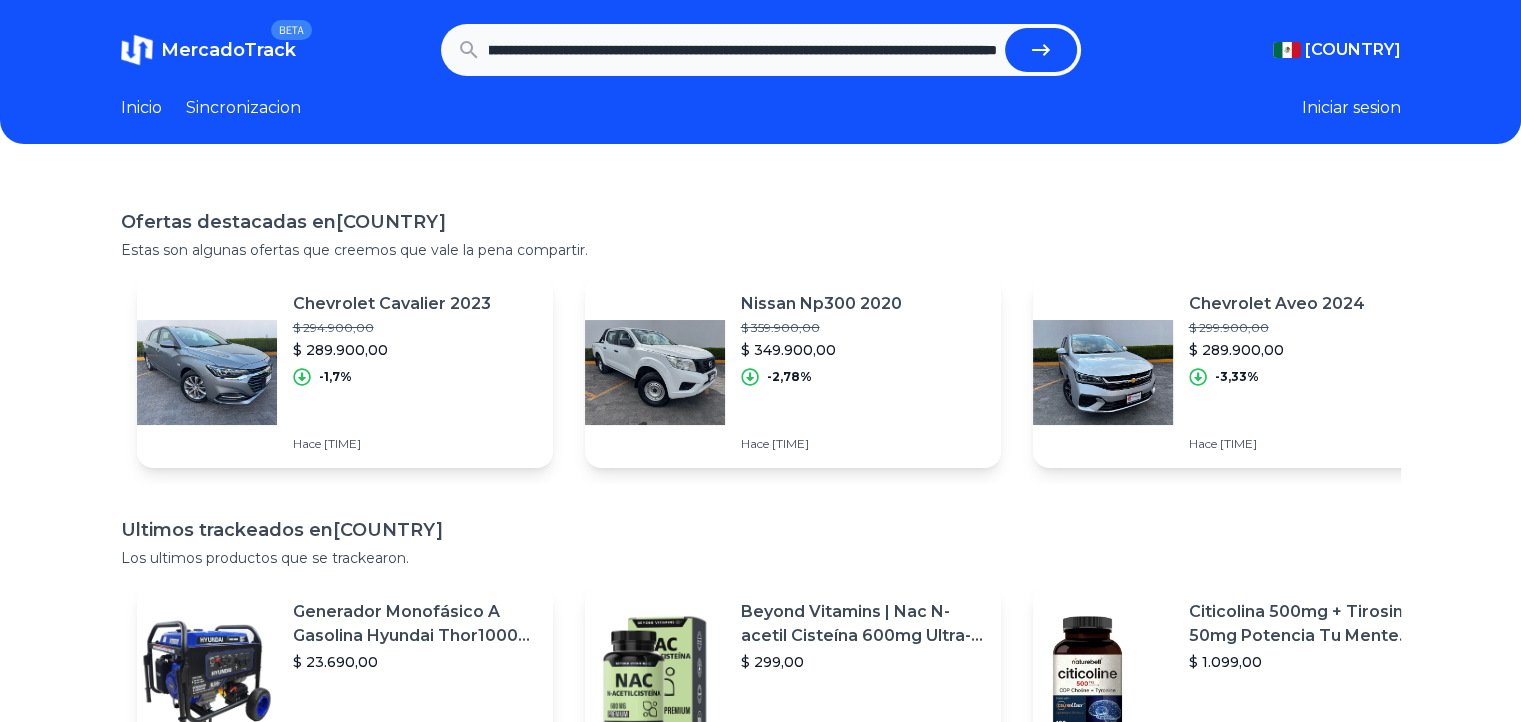type on "**********" 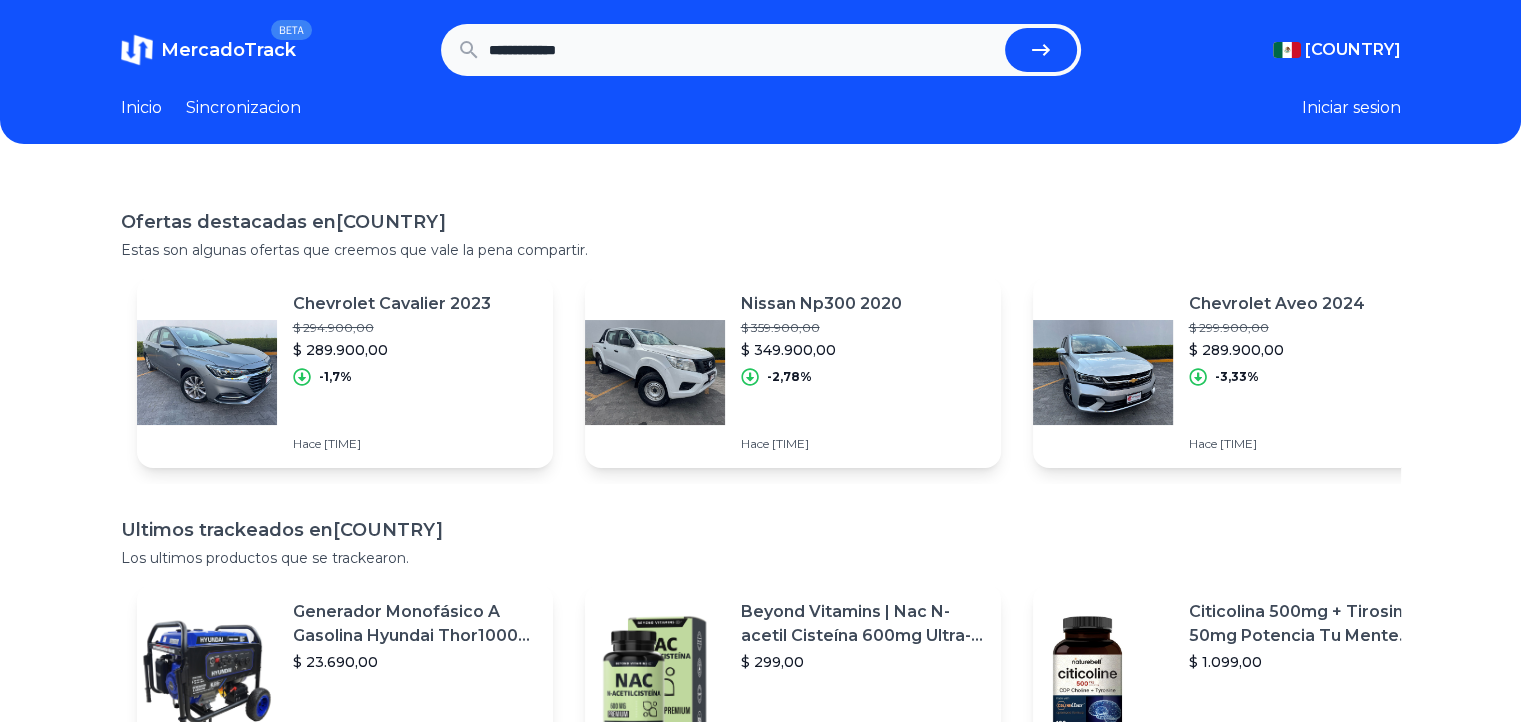 scroll, scrollTop: 0, scrollLeft: 0, axis: both 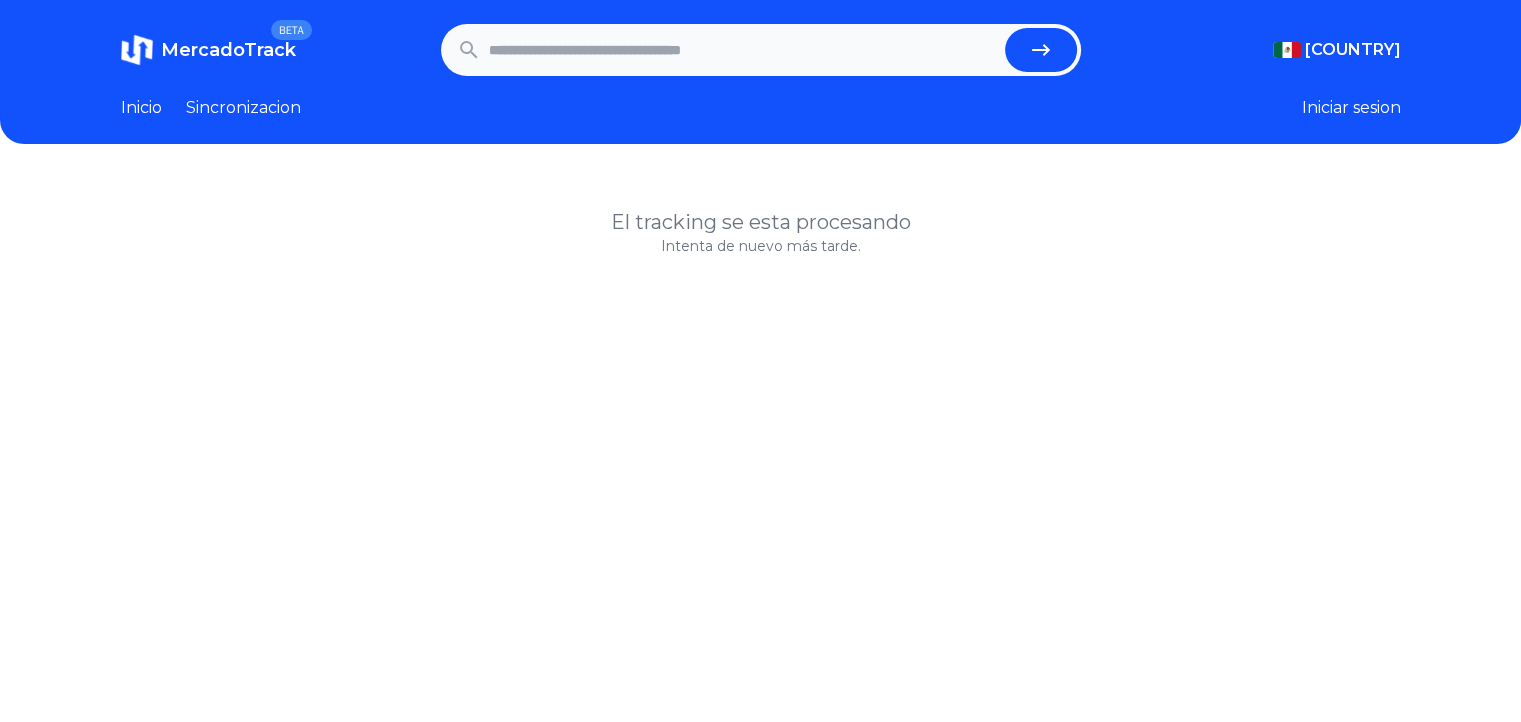click at bounding box center [743, 50] 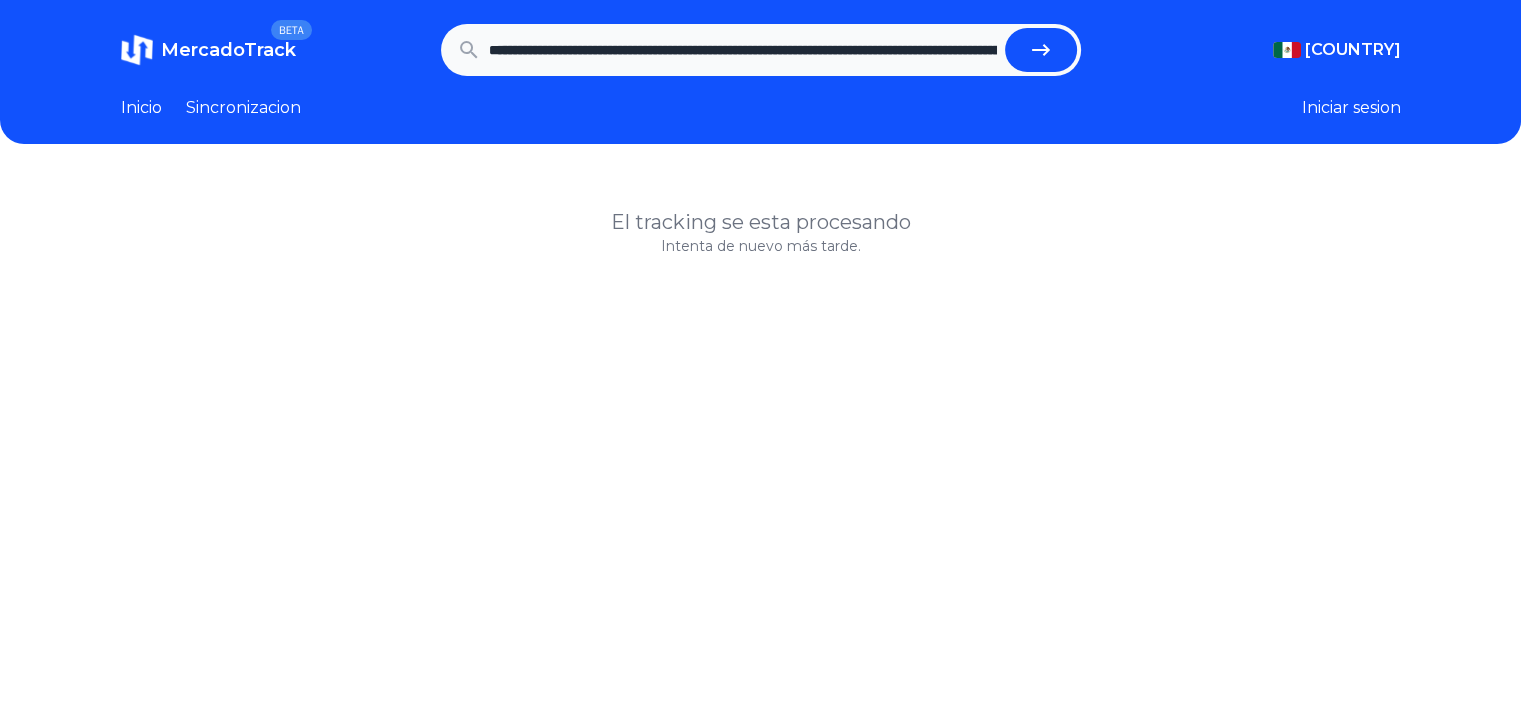 scroll, scrollTop: 0, scrollLeft: 596, axis: horizontal 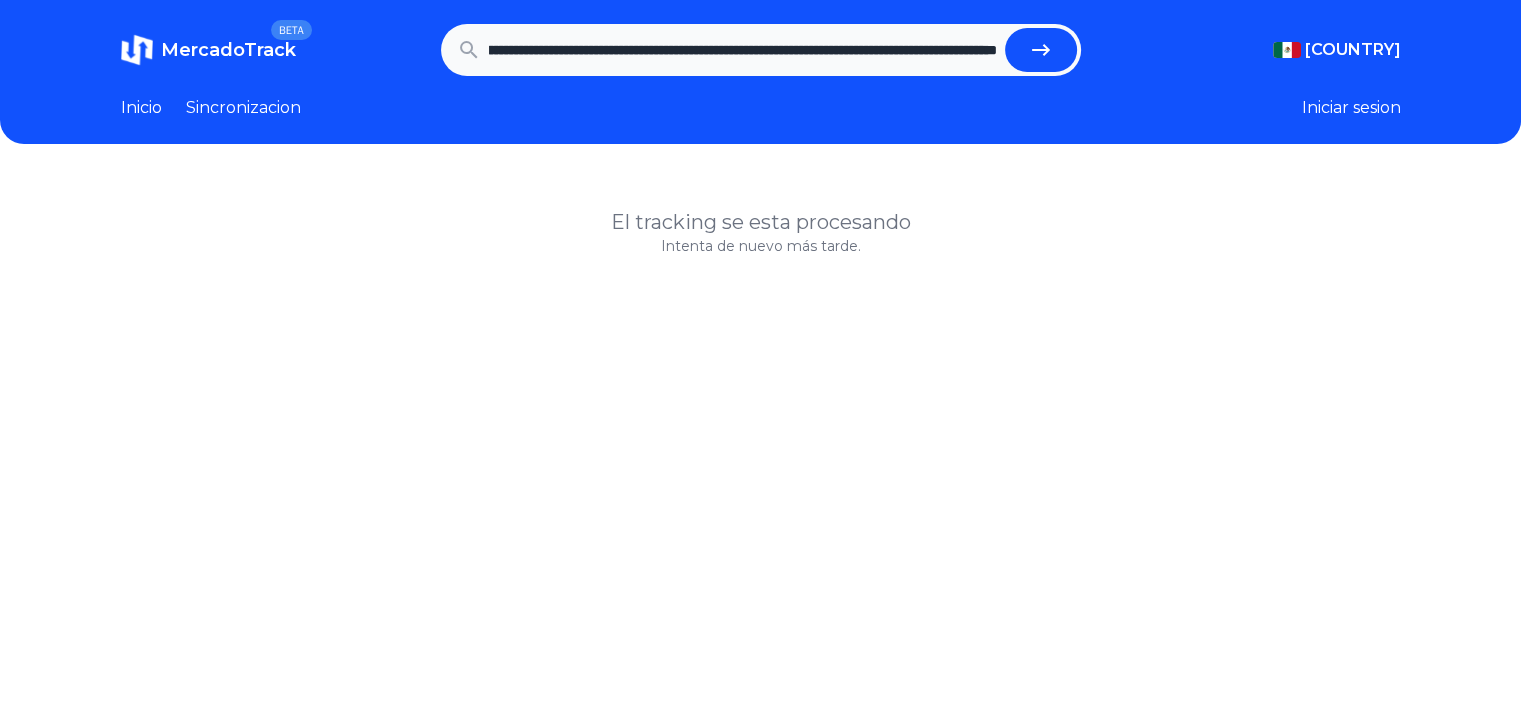 type on "**********" 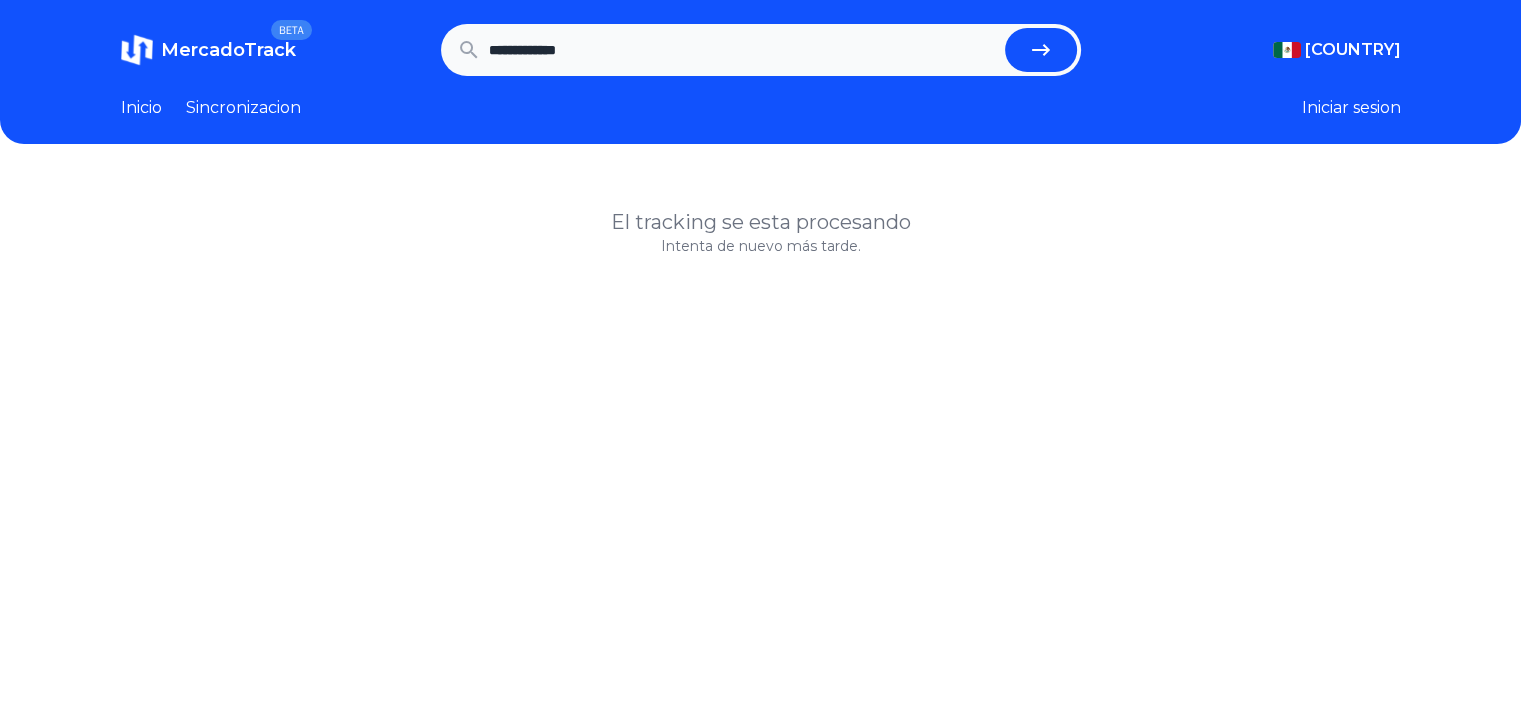 scroll, scrollTop: 0, scrollLeft: 0, axis: both 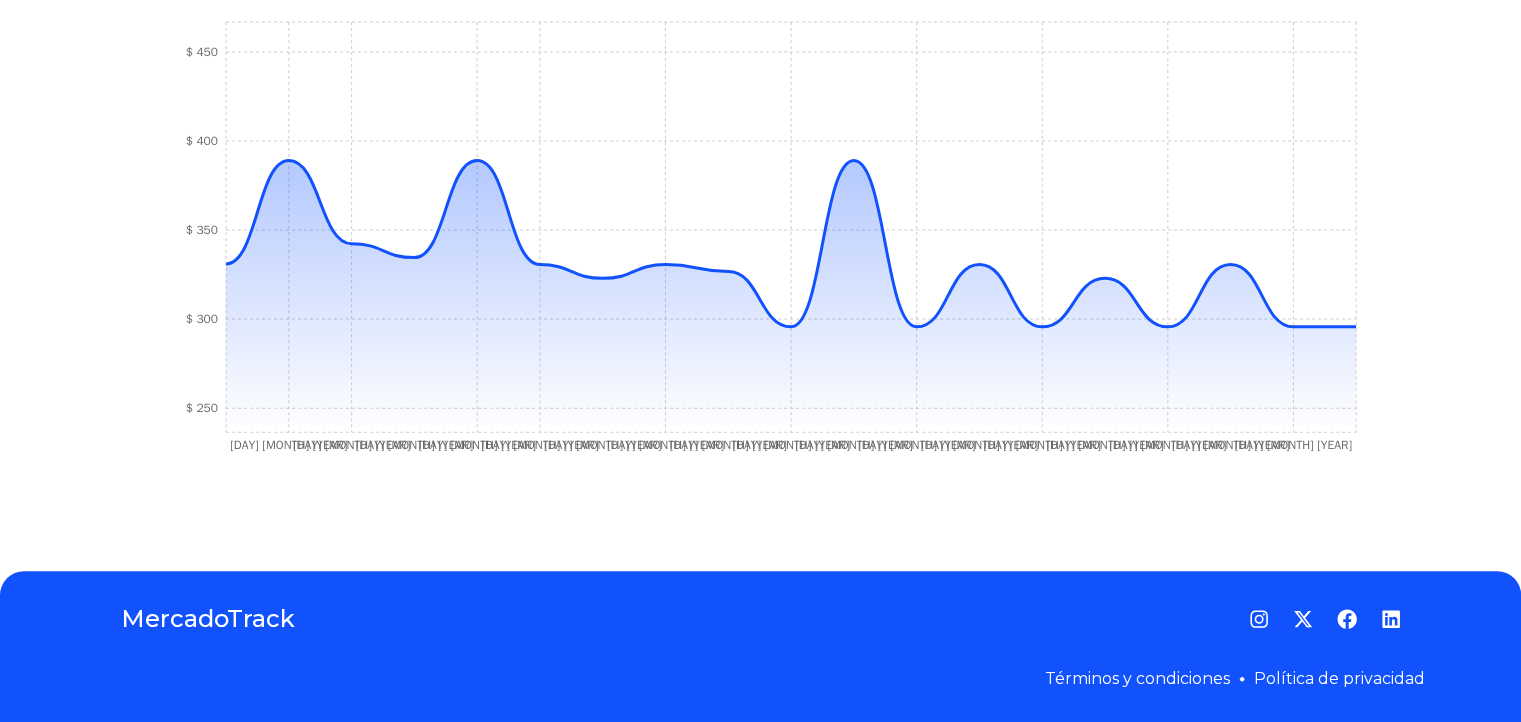 click on "3 Jul 24 9 Dec 24 15 Dec 24 8 Jan 25 9 Jan 25 19 Jan 25 4 Feb 25 13 Feb 25 15 Feb 25 1 Mar 25 2 Mar 25 5 Mar 25 7 Mar 25 9 Mar 25 11 Mar 25 13 Mar 25 28 Mar 25 $ 250 $ 300 $ 350 $ 400 $ 450" at bounding box center [761, 242] 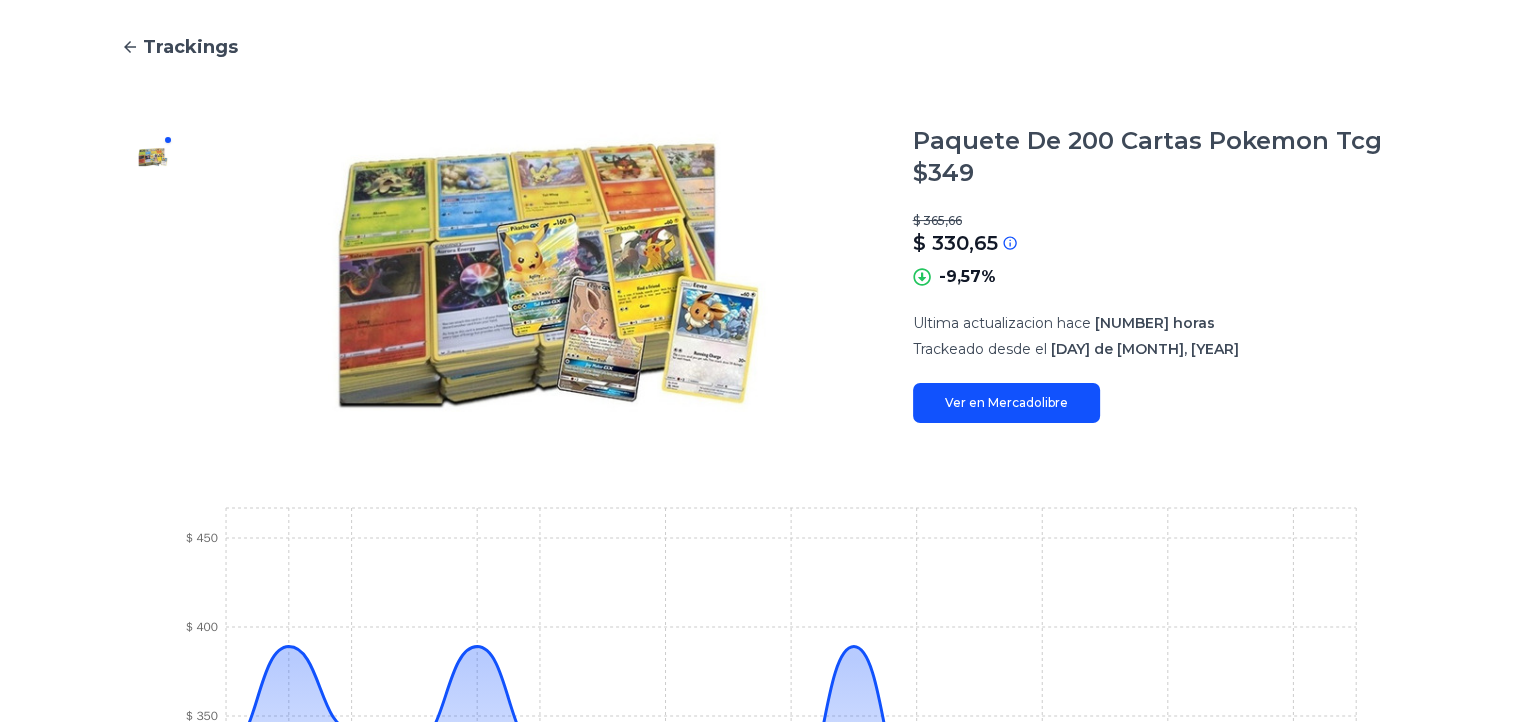 scroll, scrollTop: 0, scrollLeft: 0, axis: both 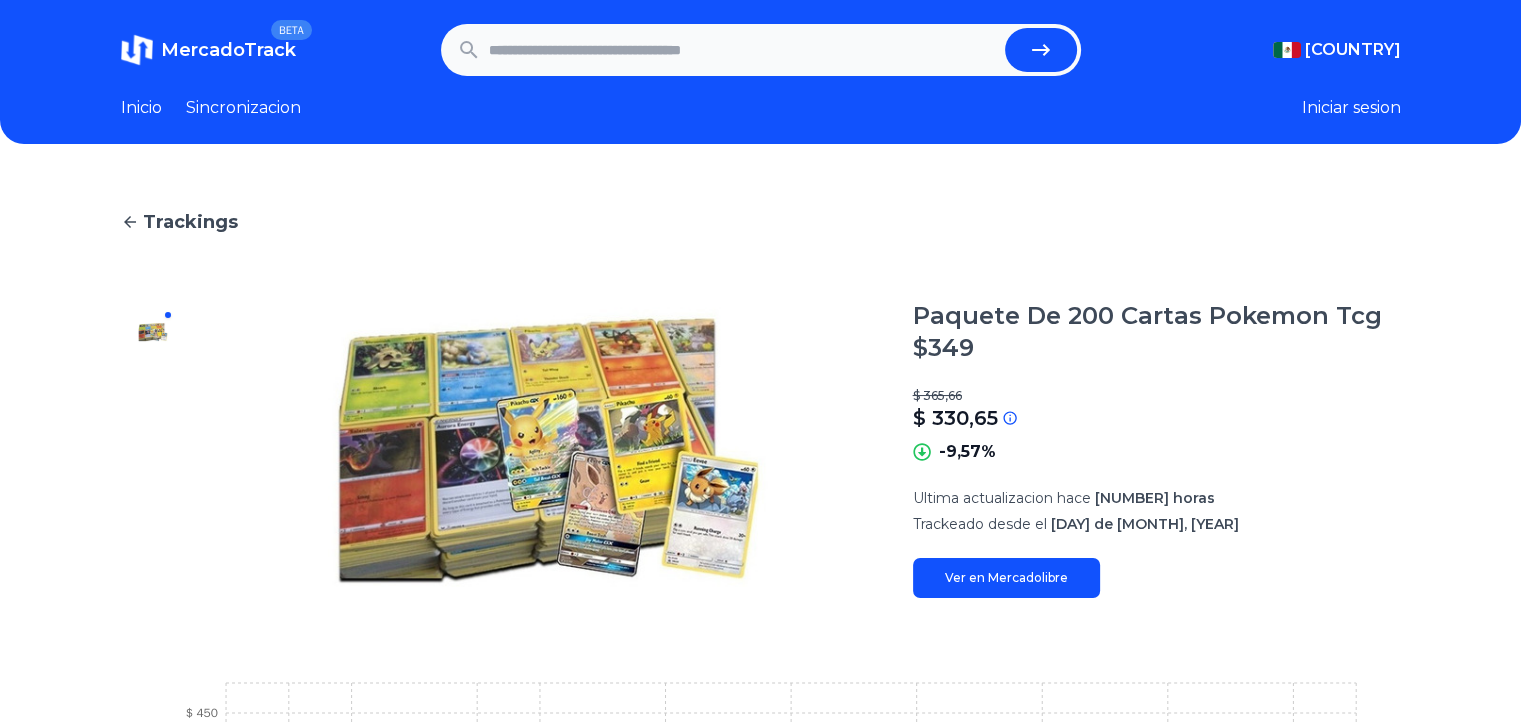 click at bounding box center [743, 50] 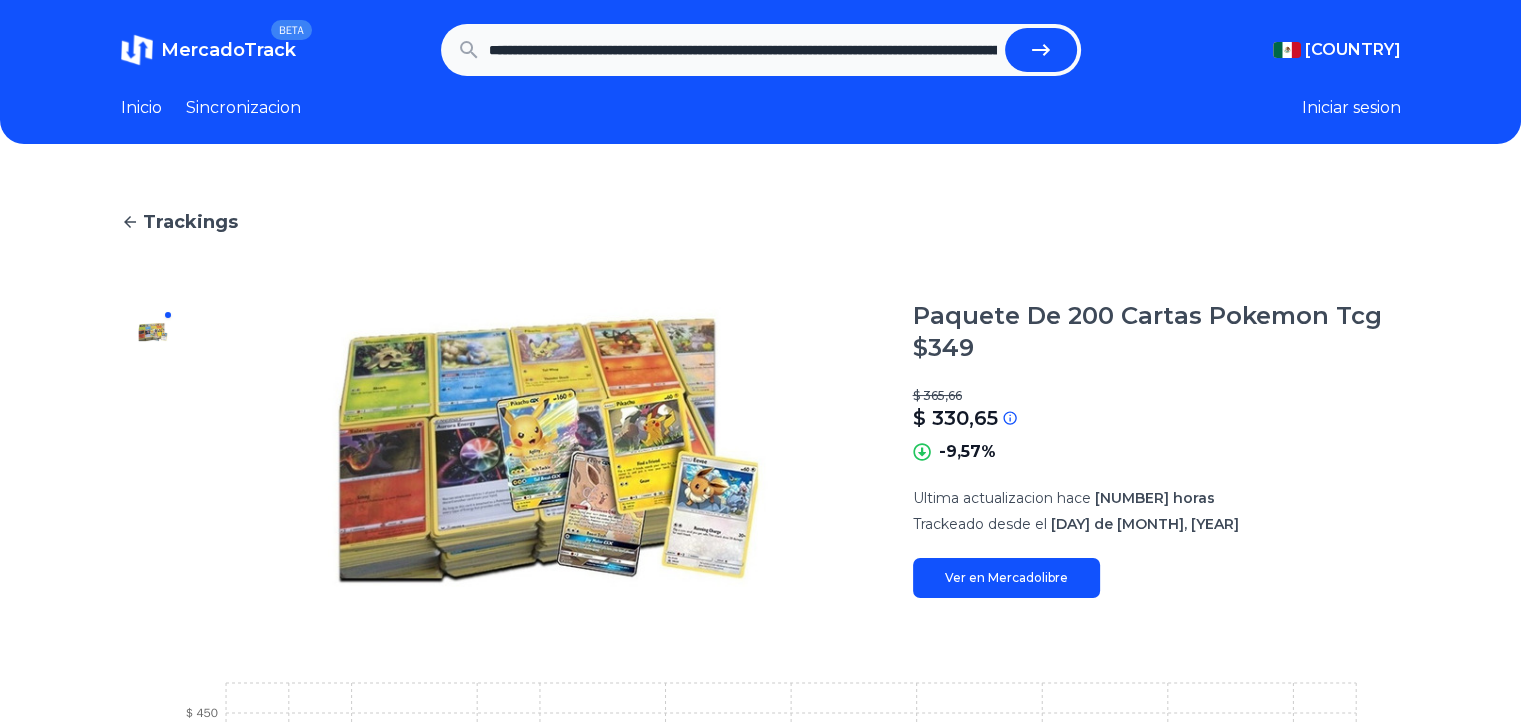 scroll, scrollTop: 0, scrollLeft: 742, axis: horizontal 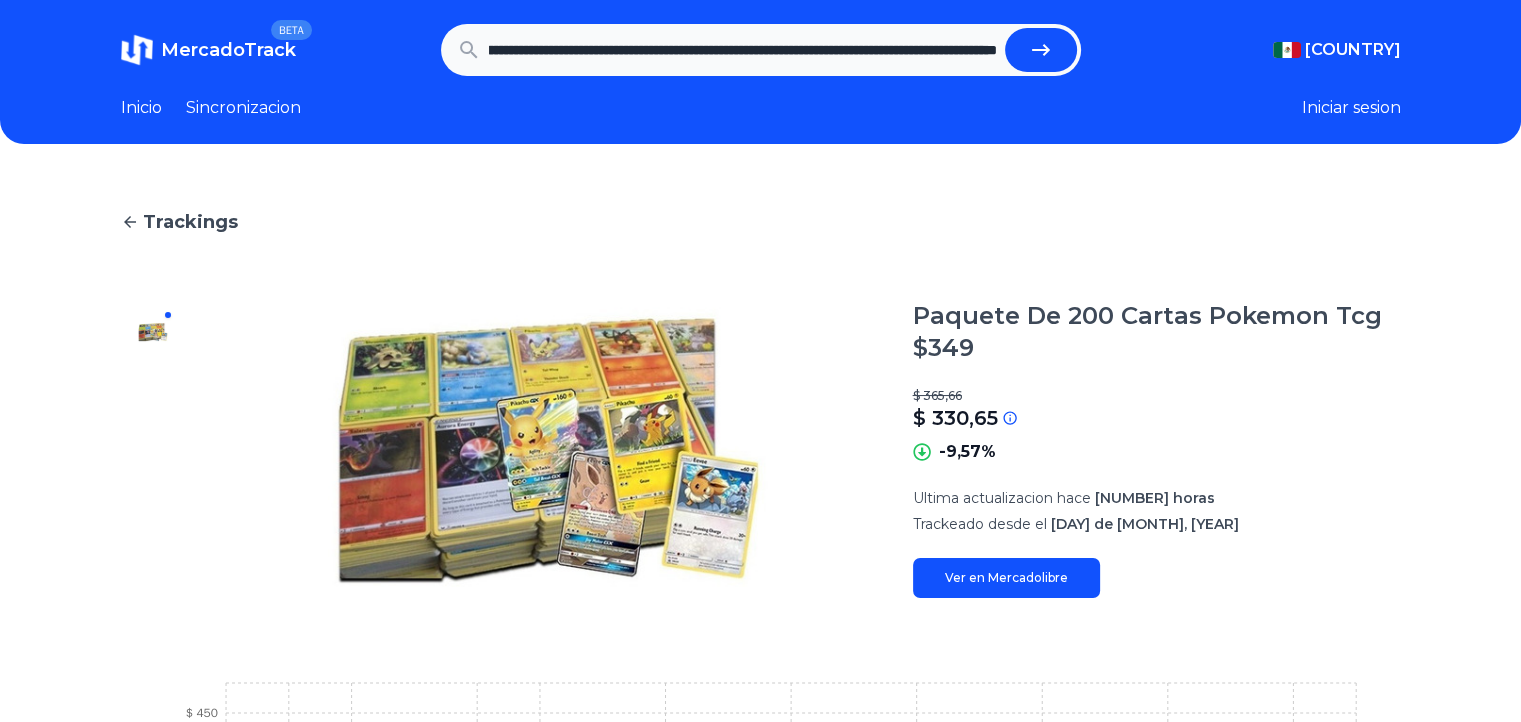 type on "**********" 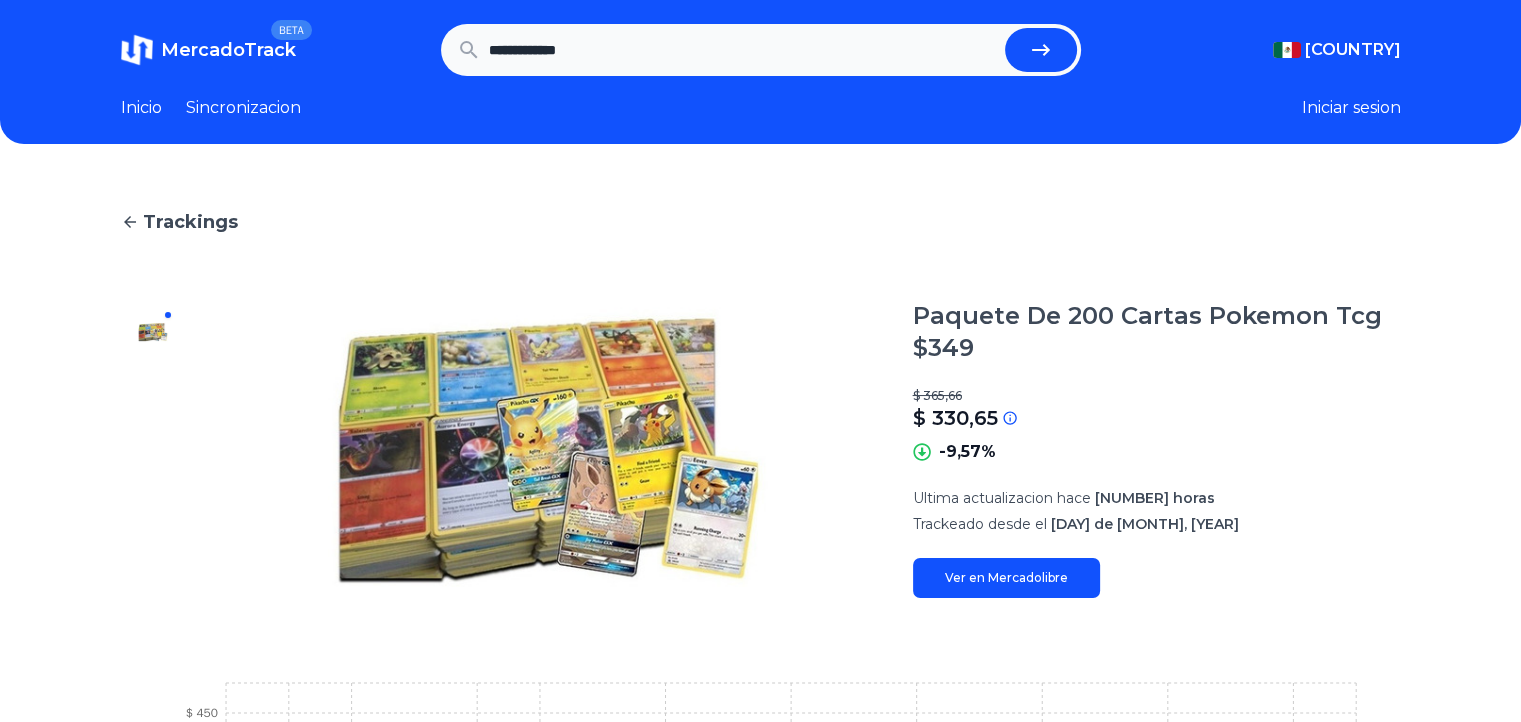 scroll, scrollTop: 0, scrollLeft: 0, axis: both 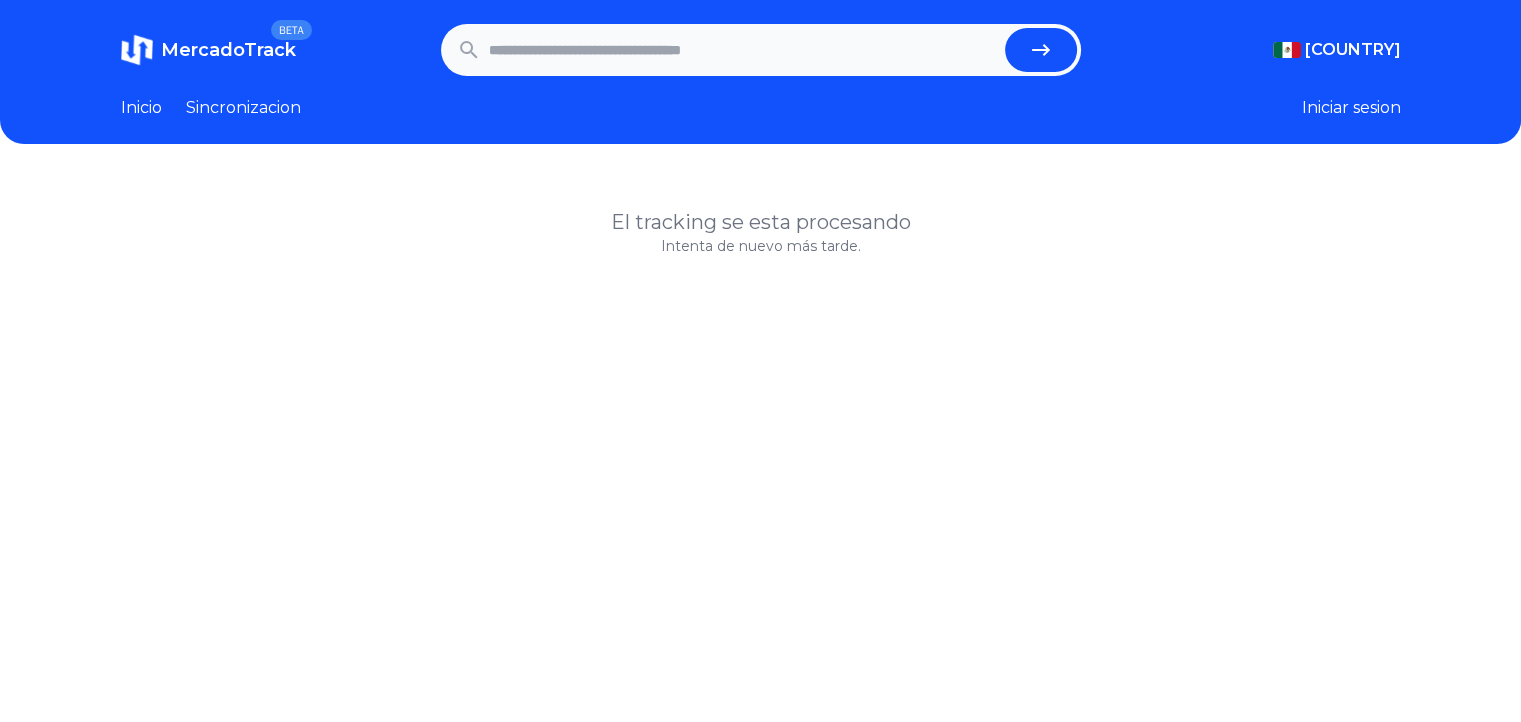 click at bounding box center (743, 50) 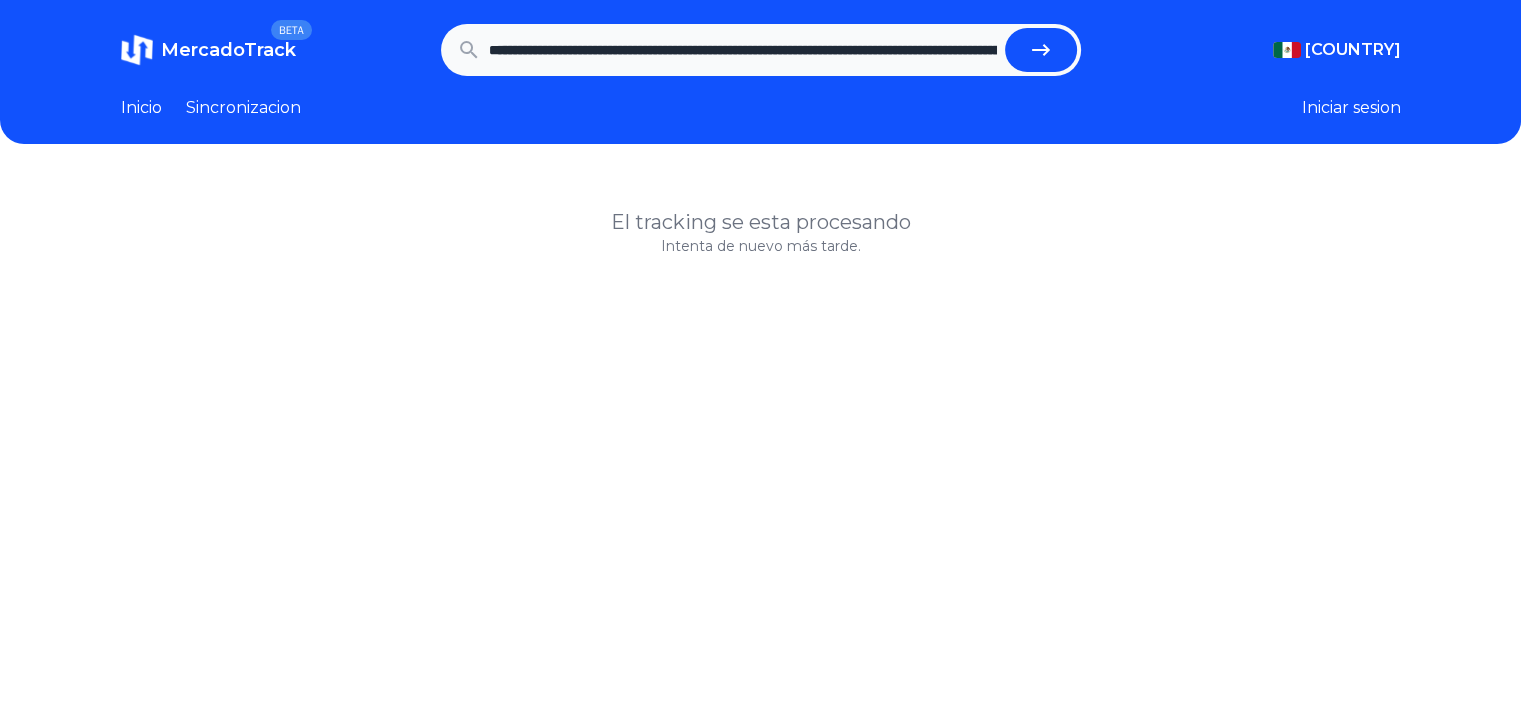 scroll, scrollTop: 0, scrollLeft: 742, axis: horizontal 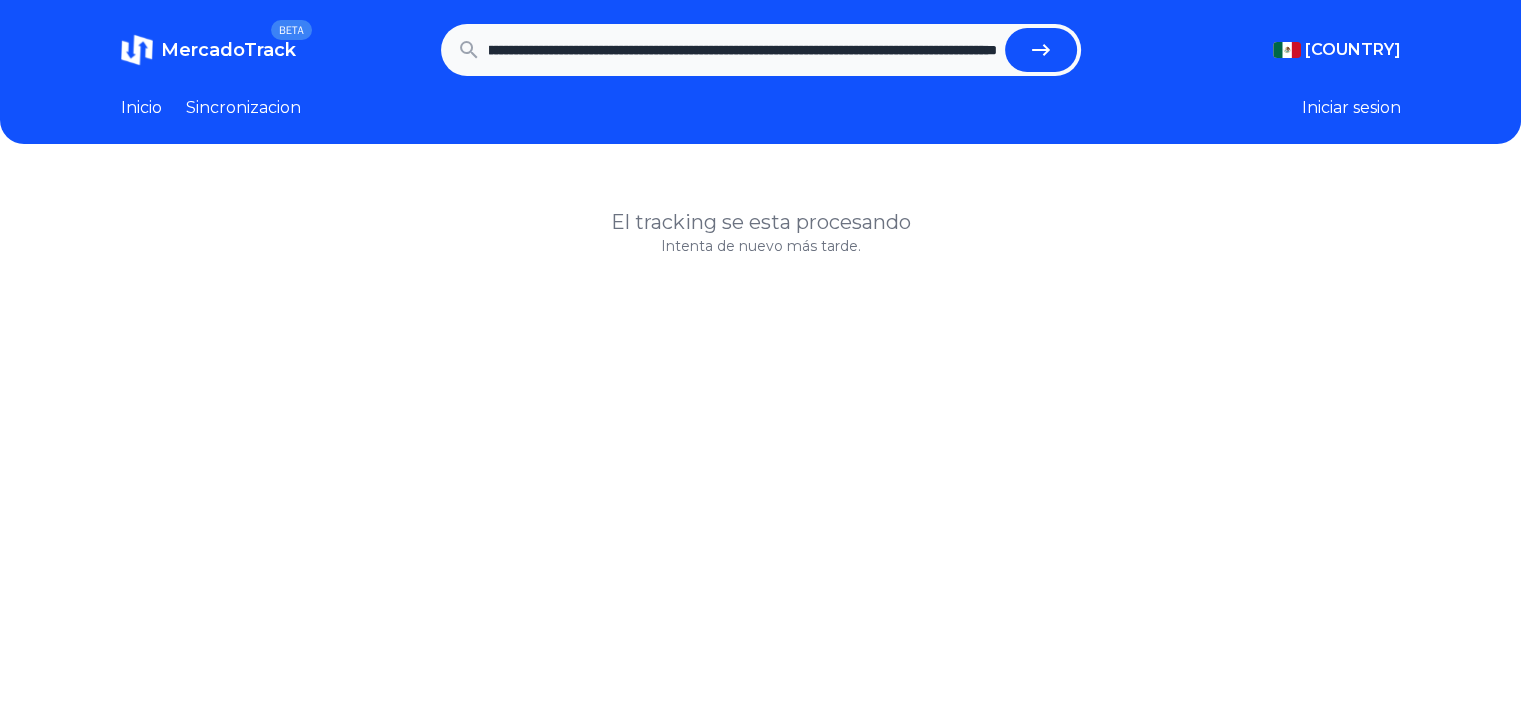 type on "**********" 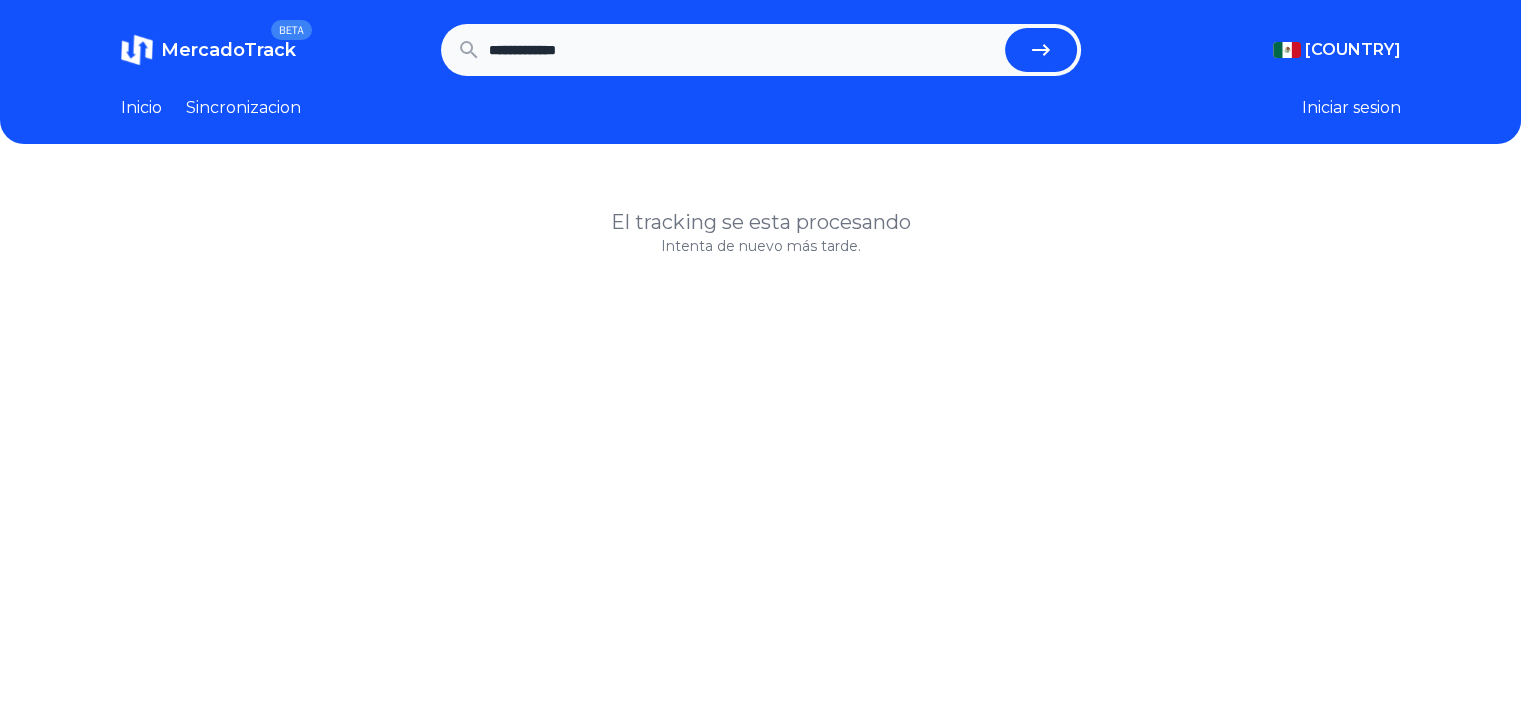 scroll, scrollTop: 0, scrollLeft: 0, axis: both 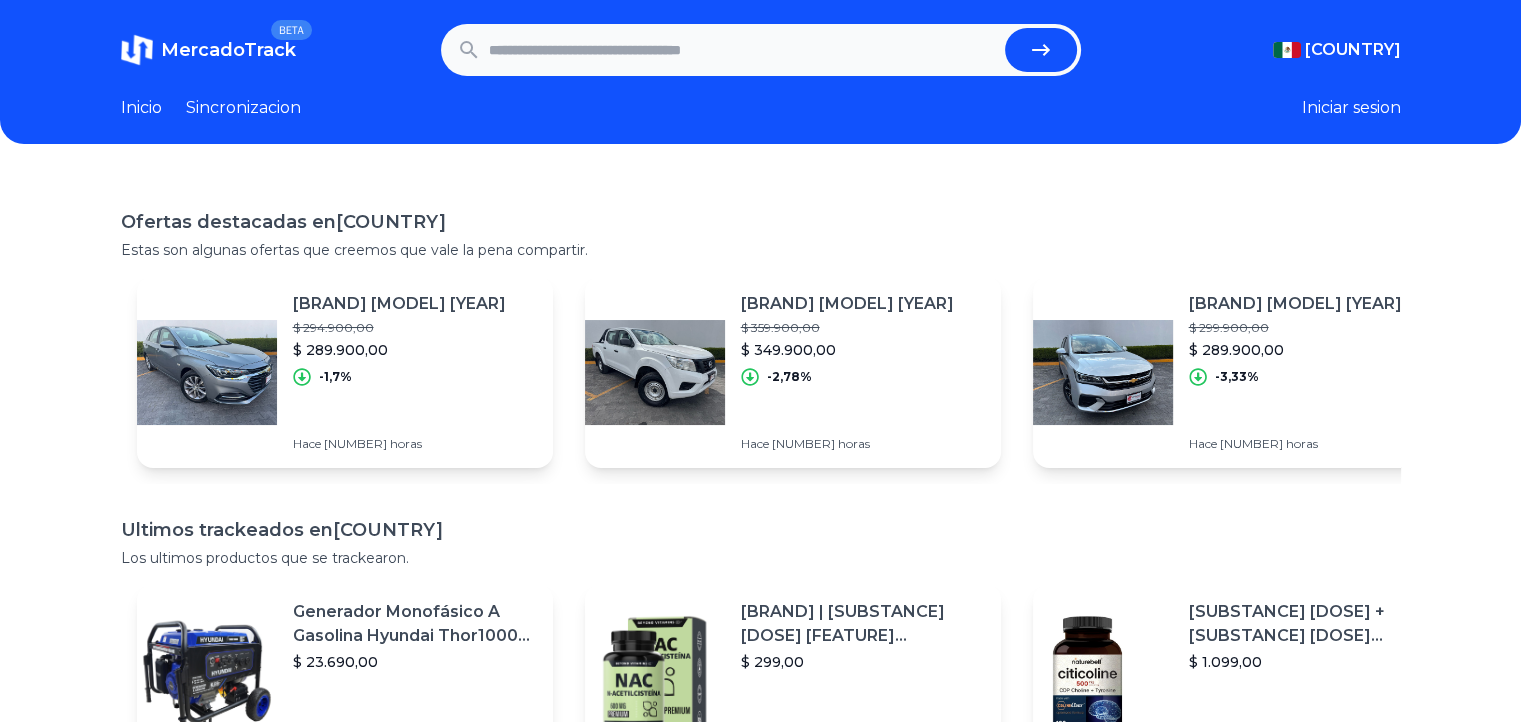 click at bounding box center [743, 50] 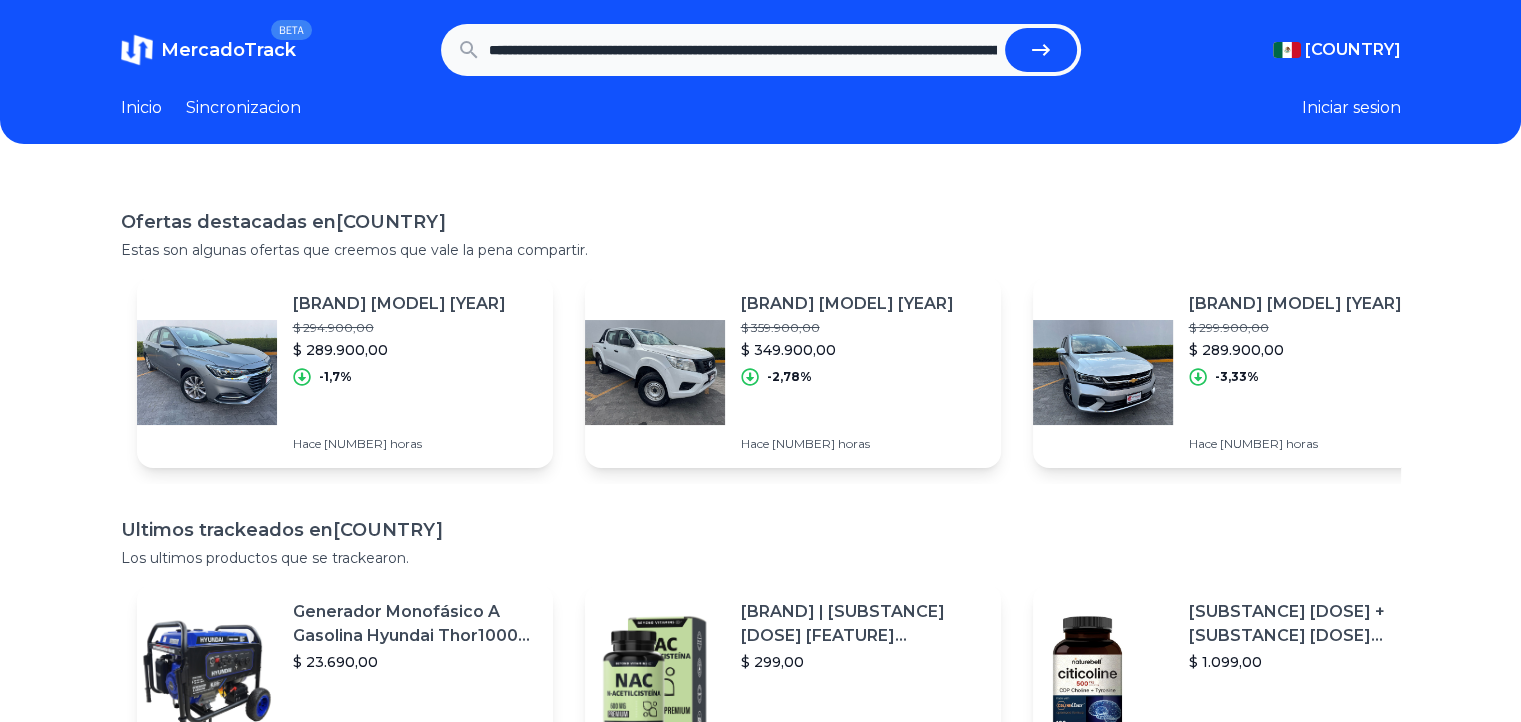 scroll, scrollTop: 0, scrollLeft: 559, axis: horizontal 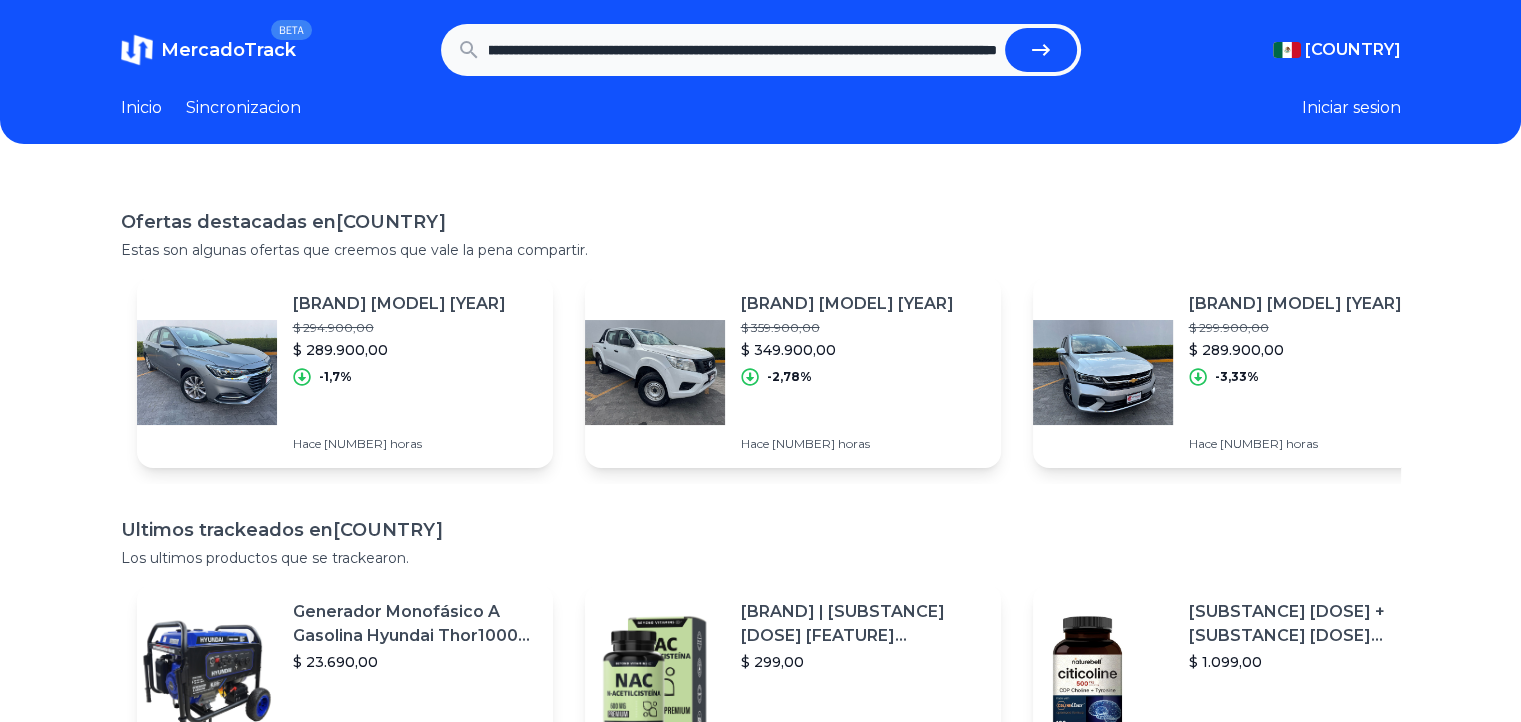 type on "**********" 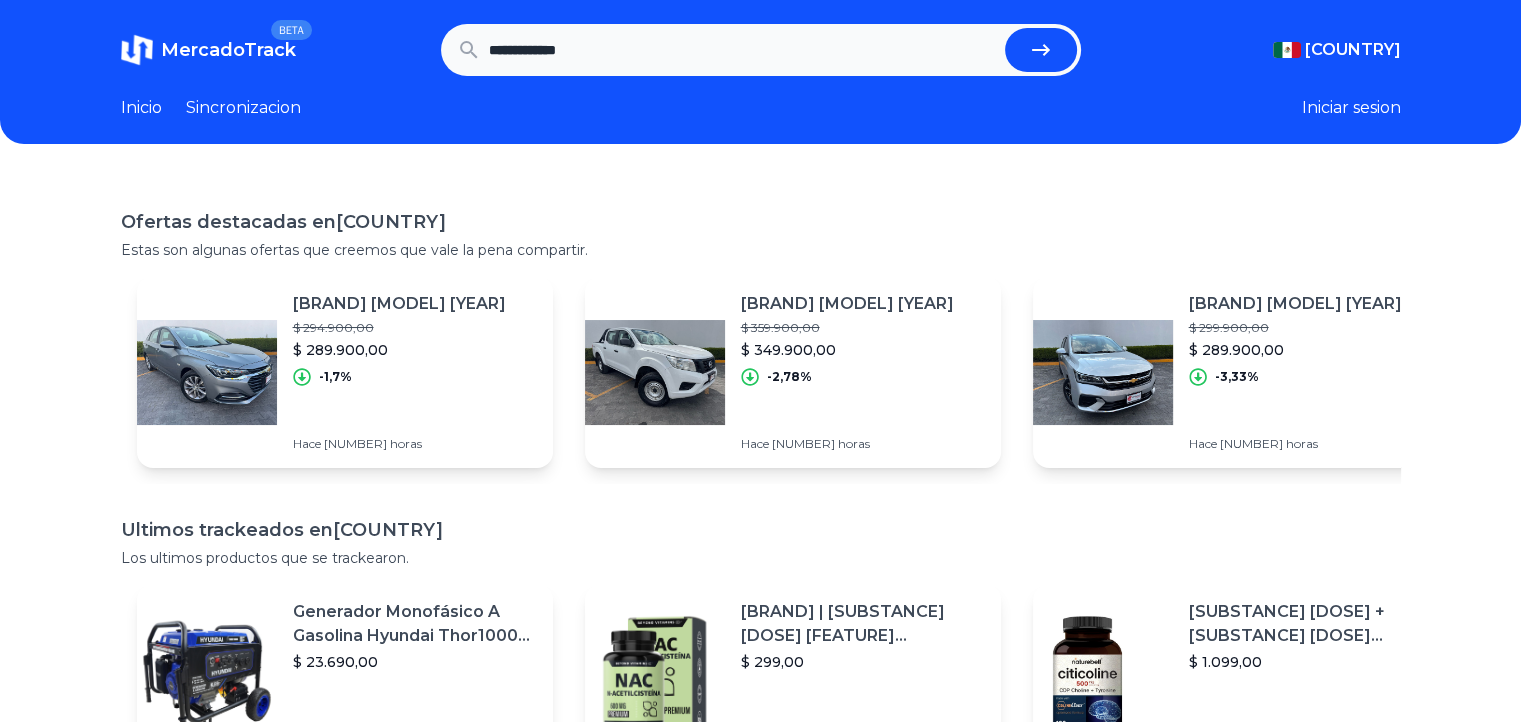 scroll, scrollTop: 0, scrollLeft: 0, axis: both 